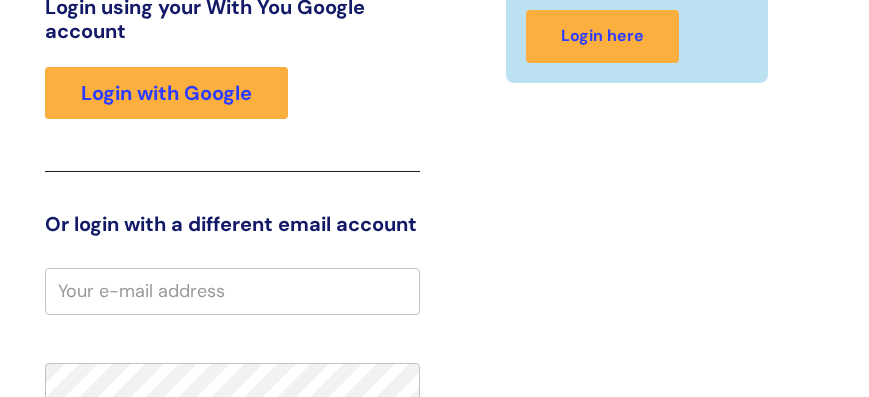 scroll, scrollTop: 177, scrollLeft: 0, axis: vertical 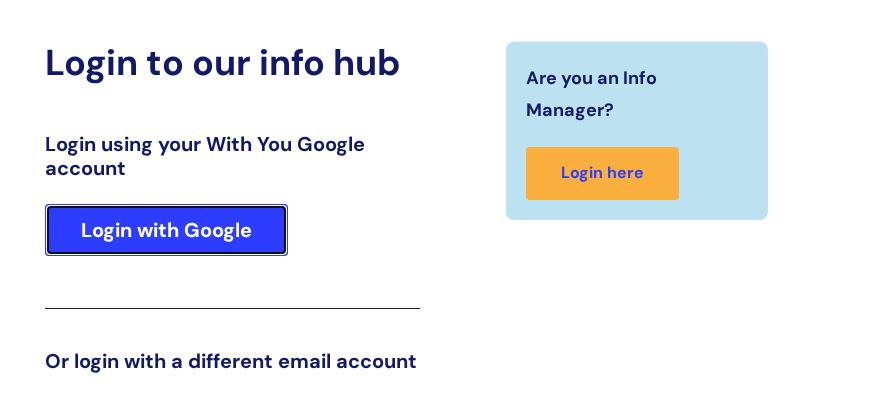 click on "Login with Google" at bounding box center [166, 230] 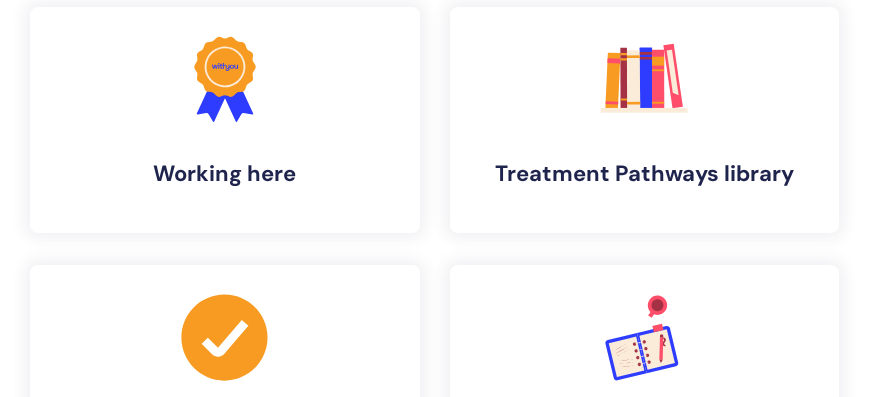 scroll, scrollTop: 0, scrollLeft: 0, axis: both 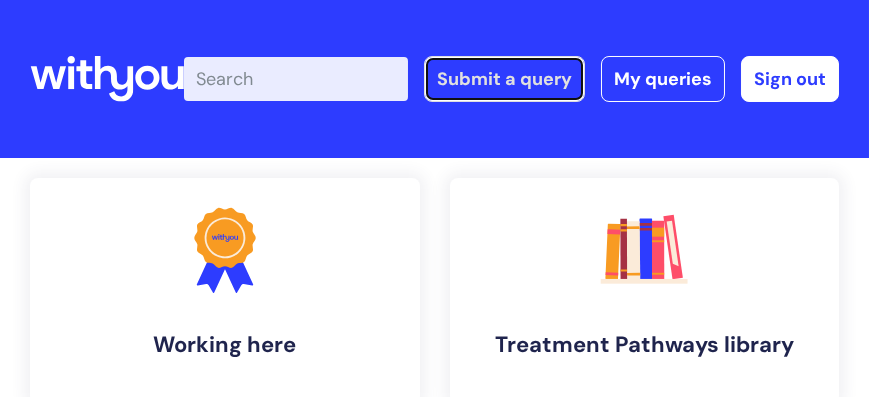 click on "Submit a query" at bounding box center (504, 79) 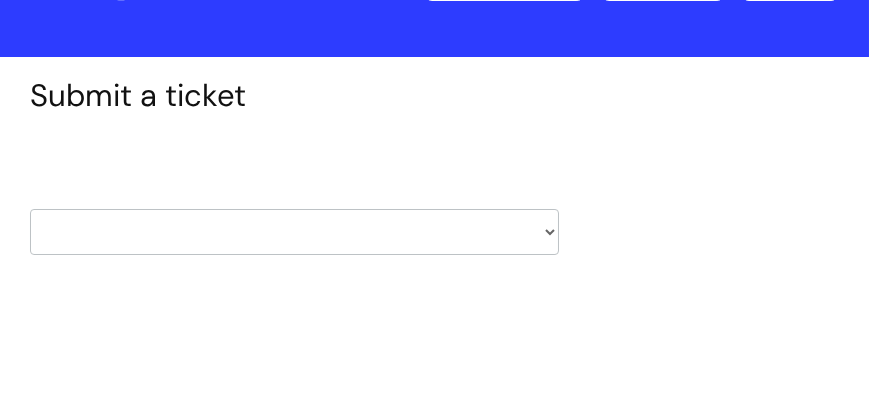 scroll, scrollTop: 114, scrollLeft: 0, axis: vertical 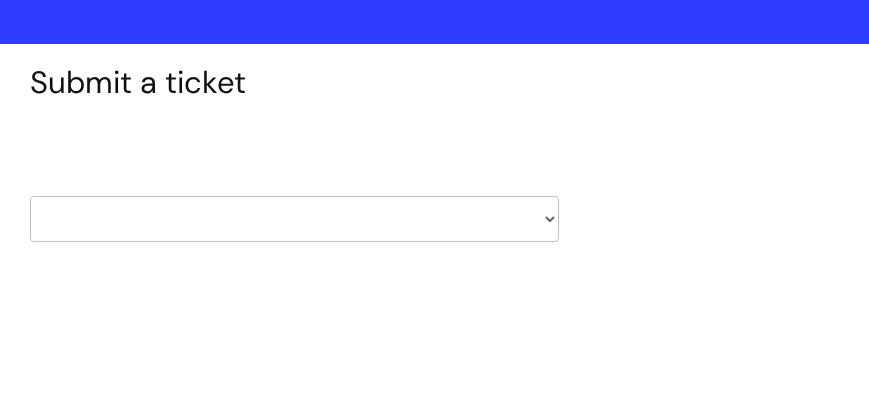 click on "HR / People
IT and Support
Clinical Drug Alerts
Finance Accounts
Data Support Team
Data Protection
External Communications
Learning and Development
Information Requests & Reports - Data Analysts
Insurance
Internal Communications
Pensions
Surrey NHS Talking Therapies
Payroll
Safeguarding" at bounding box center [294, 219] 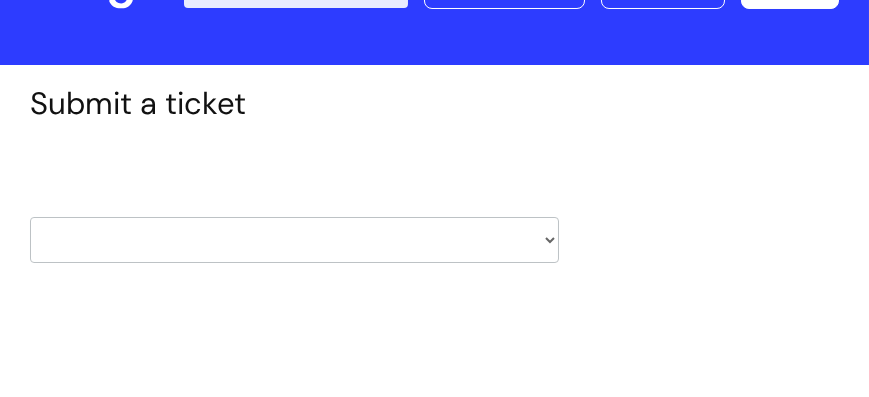 scroll, scrollTop: 114, scrollLeft: 0, axis: vertical 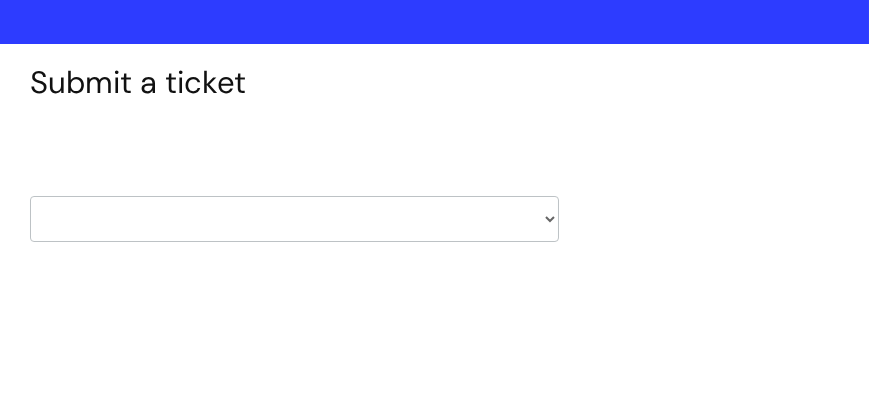 click on "HR / People
IT and Support
Clinical Drug Alerts
Finance Accounts
Data Support Team
Data Protection
External Communications
Learning and Development
Information Requests & Reports - Data Analysts
Insurance
Internal Communications
Pensions
Surrey NHS Talking Therapies
Payroll
Safeguarding" at bounding box center [294, 219] 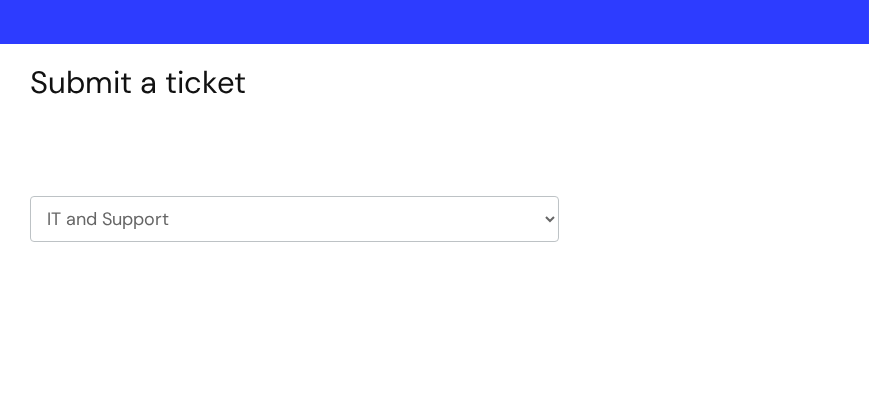 click on "HR / People
IT and Support
Clinical Drug Alerts
Finance Accounts
Data Support Team
Data Protection
External Communications
Learning and Development
Information Requests & Reports - Data Analysts
Insurance
Internal Communications
Pensions
Surrey NHS Talking Therapies
Payroll
Safeguarding" at bounding box center [294, 219] 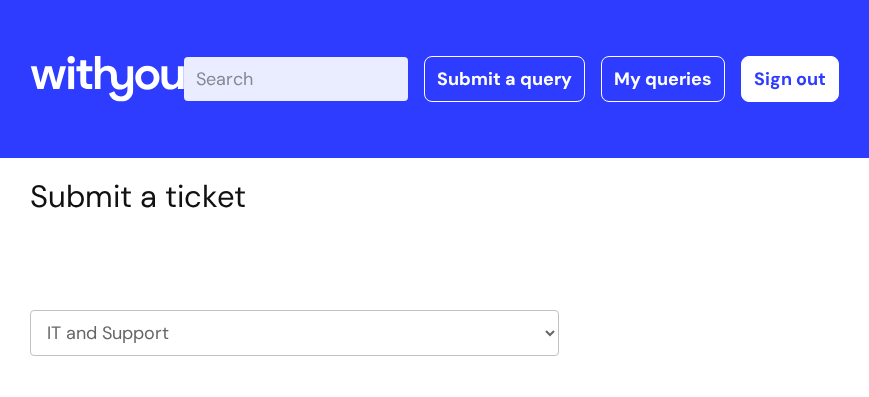 scroll, scrollTop: 0, scrollLeft: 0, axis: both 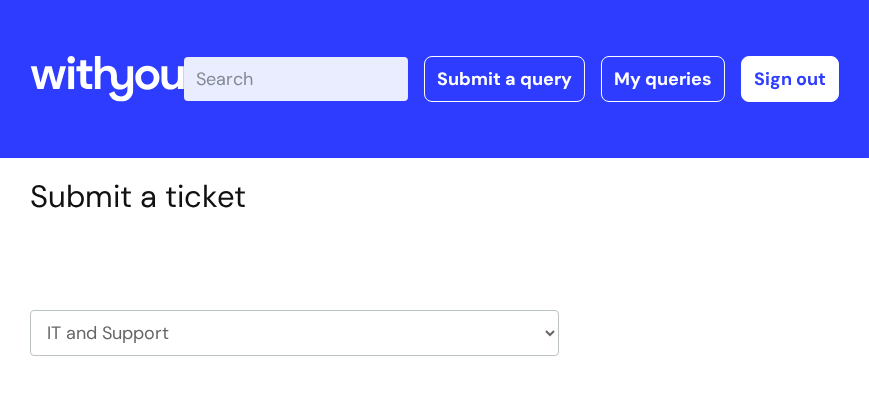 select on "[PHONE]" 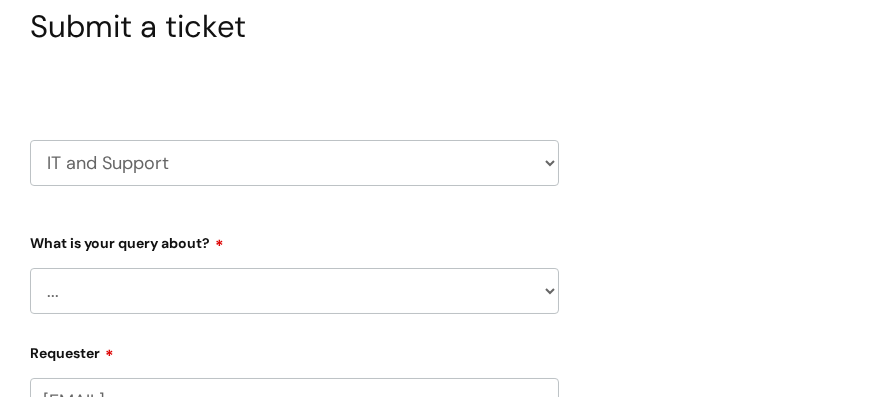 scroll, scrollTop: 171, scrollLeft: 0, axis: vertical 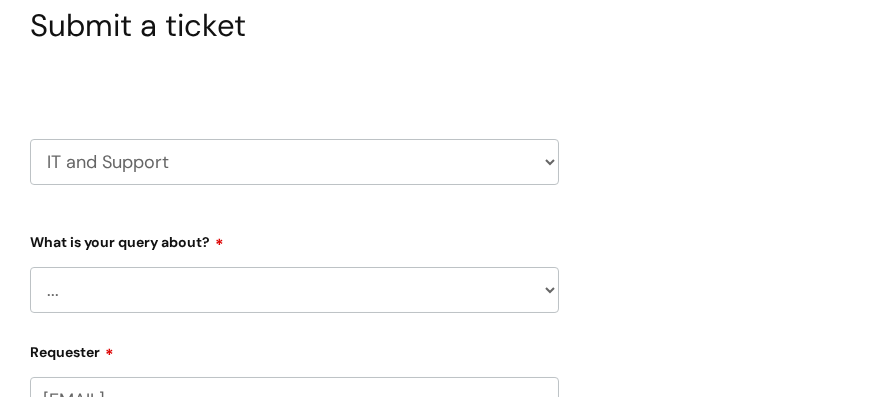 click on "...
Mobile Phone Reset & MFA
Accounts, Starters and Leavers
IT Hardware issue
I need help logging in
Printing & Scanning
Something Else
System/software" at bounding box center (294, 290) 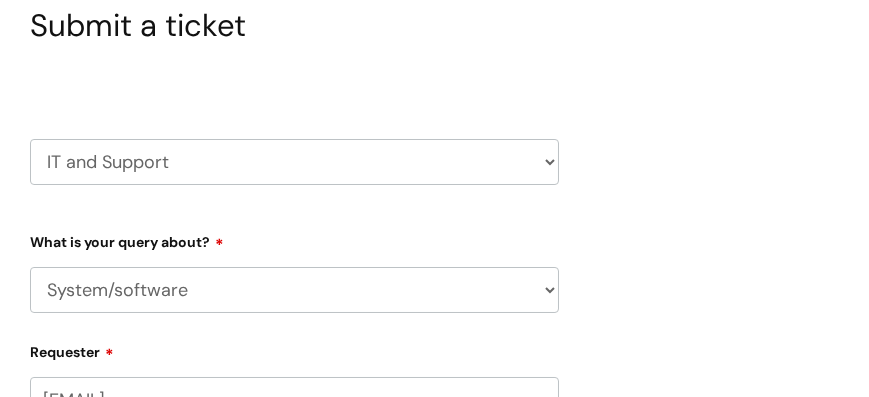 click on "...
Mobile Phone Reset & MFA
Accounts, Starters and Leavers
IT Hardware issue
I need help logging in
Printing & Scanning
Something Else
System/software" at bounding box center [294, 290] 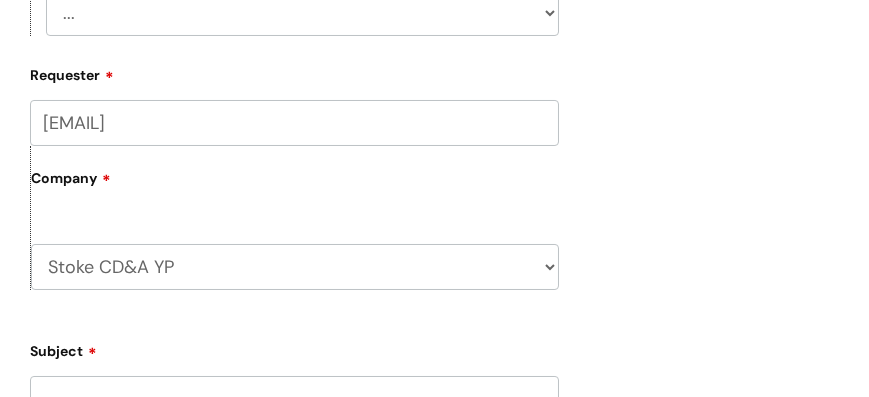 scroll, scrollTop: 571, scrollLeft: 0, axis: vertical 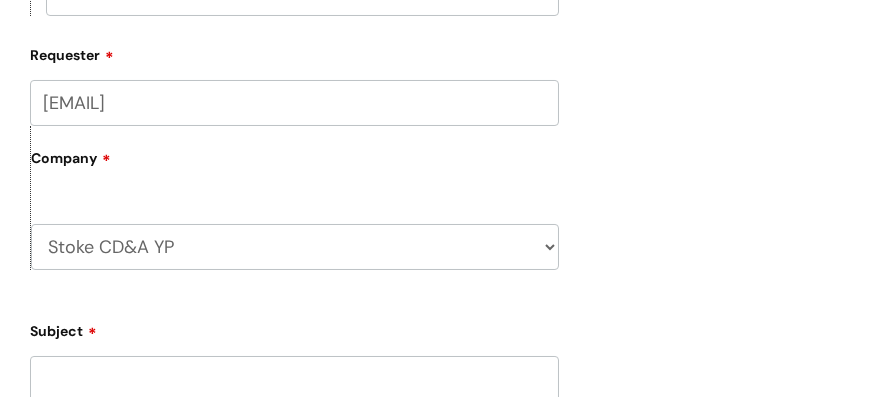 click on "[EMAIL]" at bounding box center [294, 103] 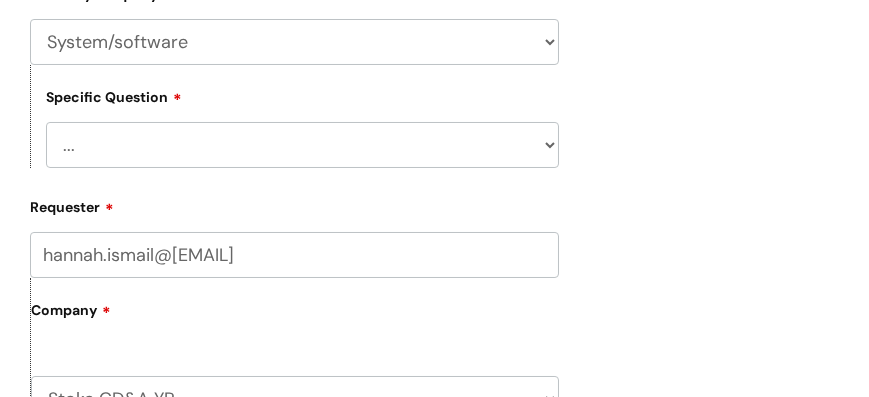 scroll, scrollTop: 400, scrollLeft: 0, axis: vertical 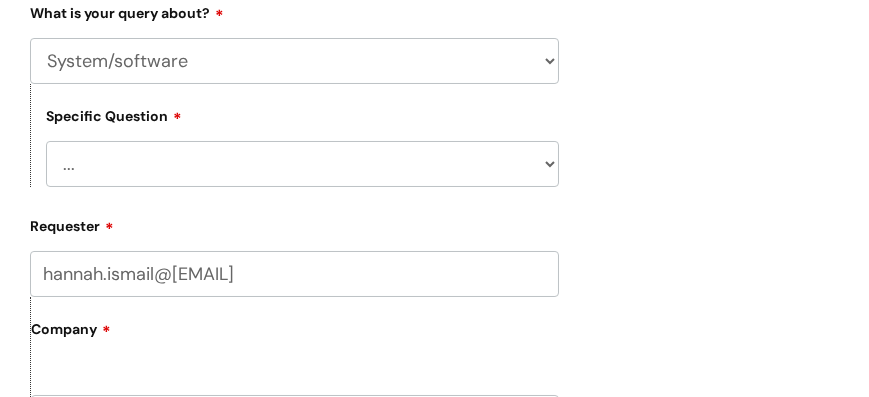 type on "hannah.ismail@[EMAIL]" 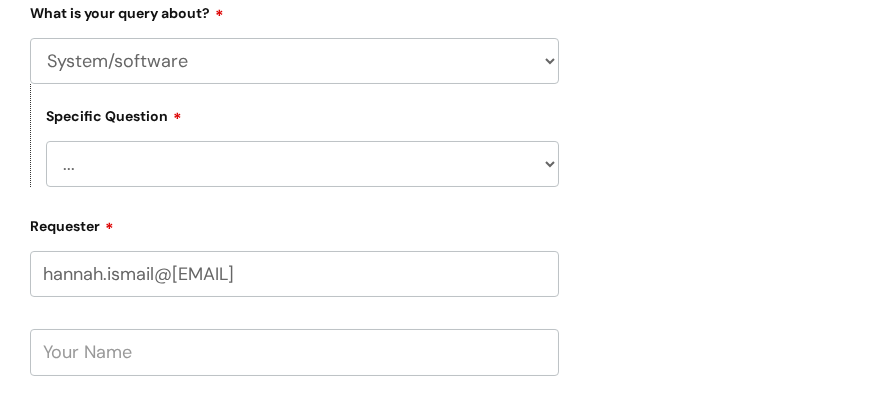 select on "Another System" 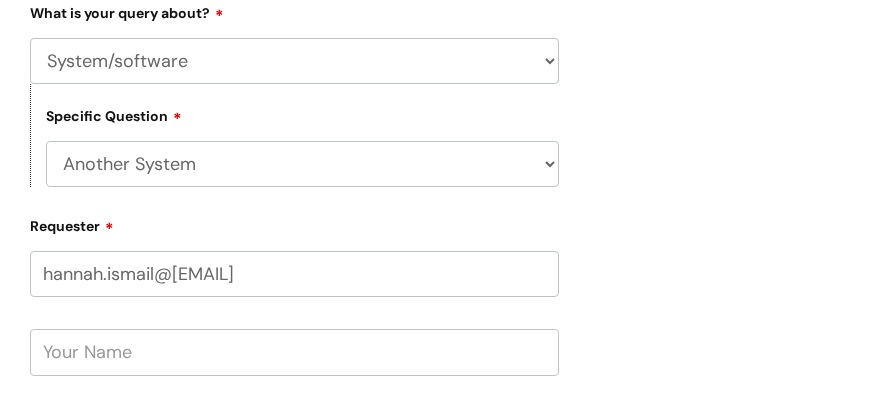 click on "Google (Workspace) Microsoft (inc Azure) IT Portal I like to request software" at bounding box center [302, 164] 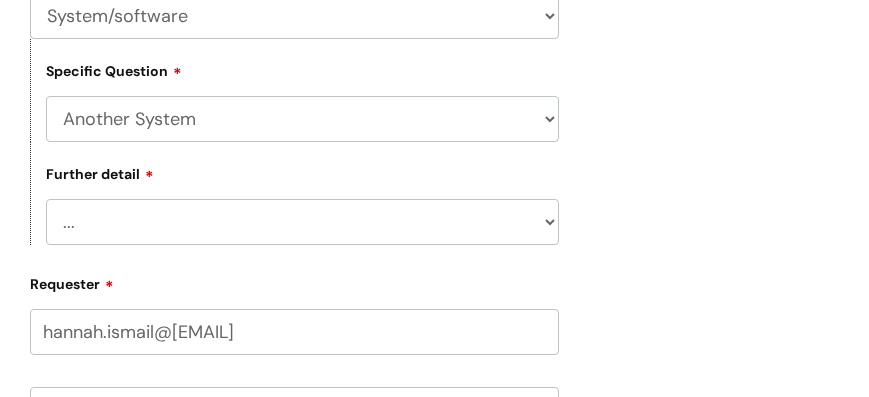scroll, scrollTop: 514, scrollLeft: 0, axis: vertical 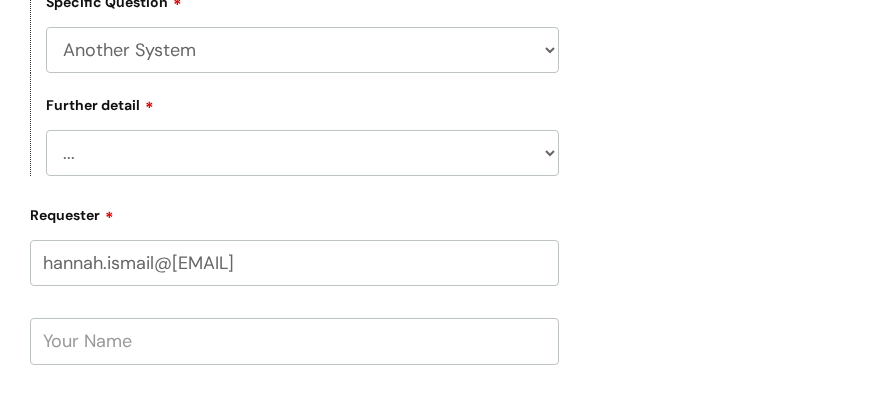click on "... I’ve got a login issue Something else" at bounding box center (302, 153) 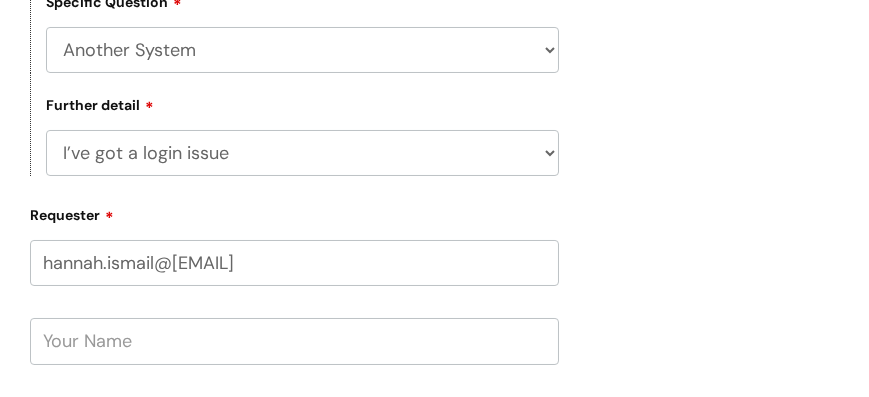 click on "... I’ve got a login issue Something else" at bounding box center (302, 153) 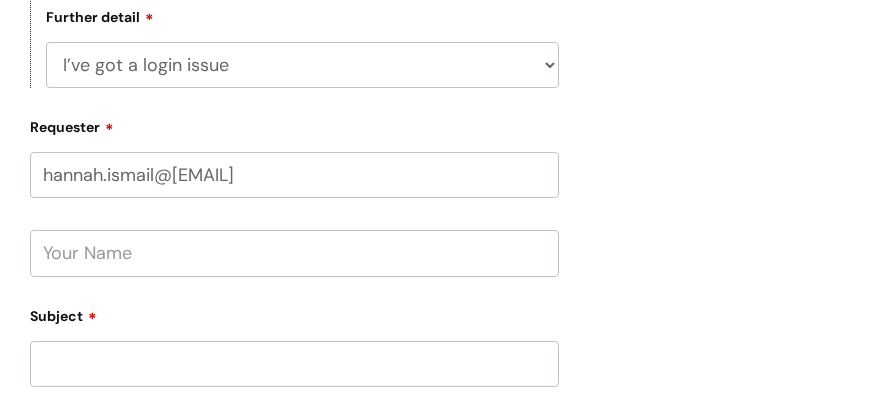 scroll, scrollTop: 685, scrollLeft: 0, axis: vertical 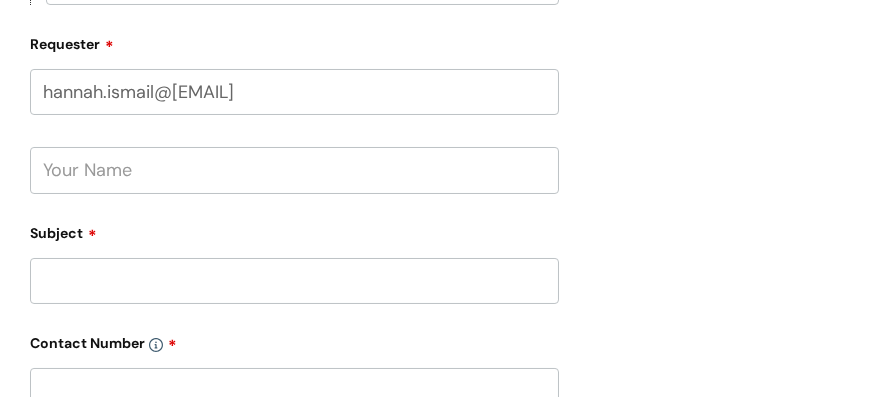 click at bounding box center [294, 170] 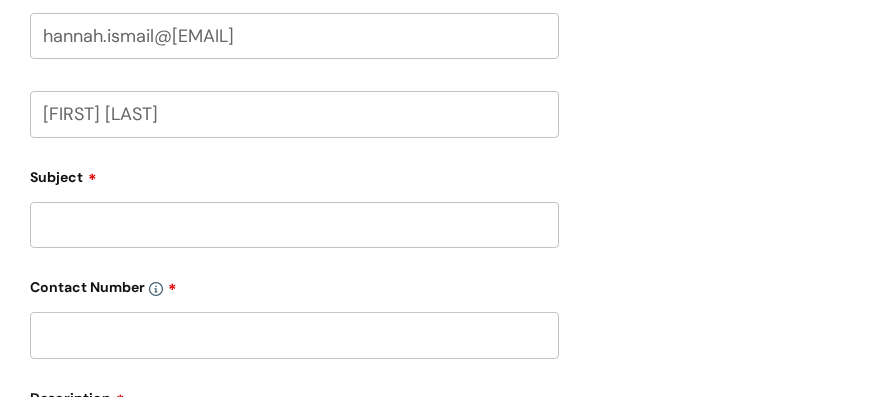 scroll, scrollTop: 800, scrollLeft: 0, axis: vertical 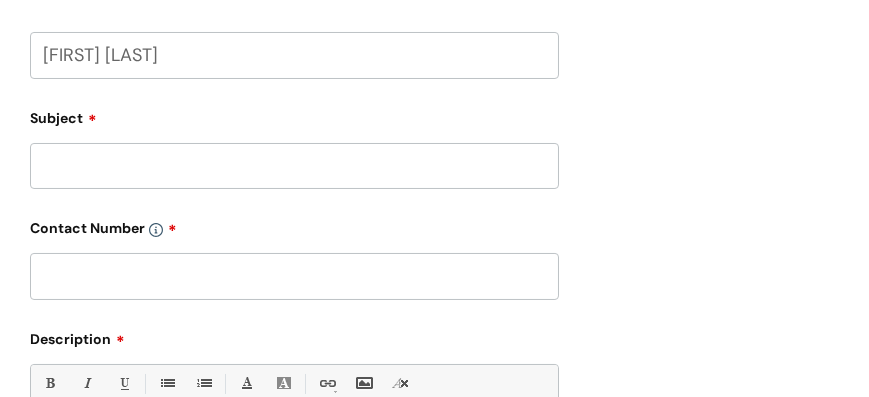 type on "[FIRST] [LAST]" 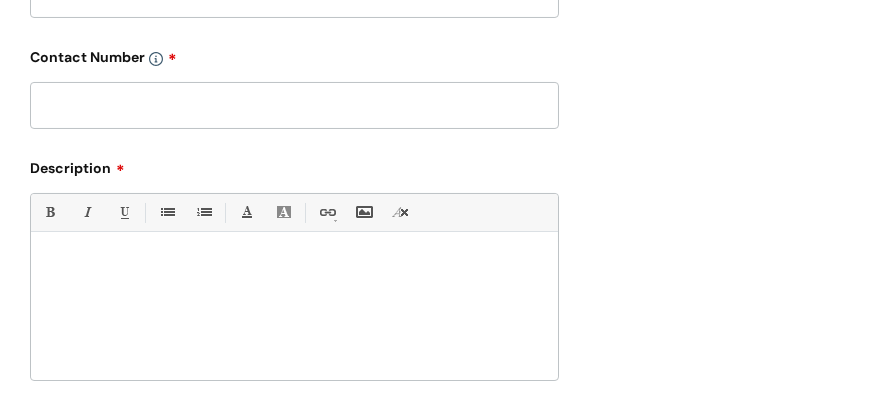 scroll, scrollTop: 800, scrollLeft: 0, axis: vertical 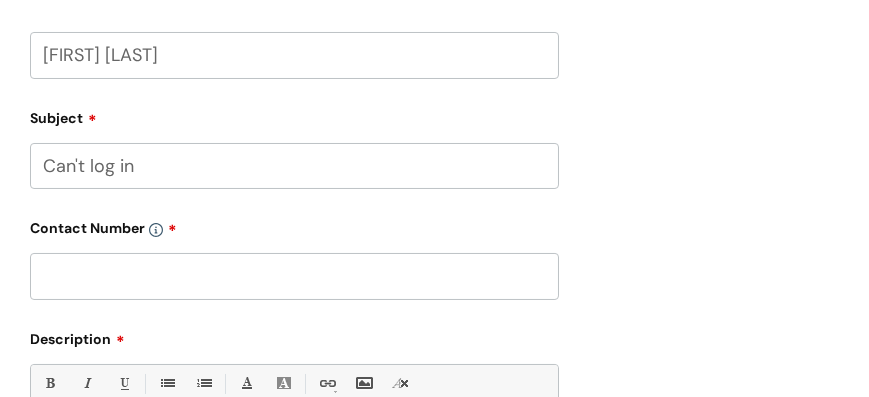 type on "Can't log in" 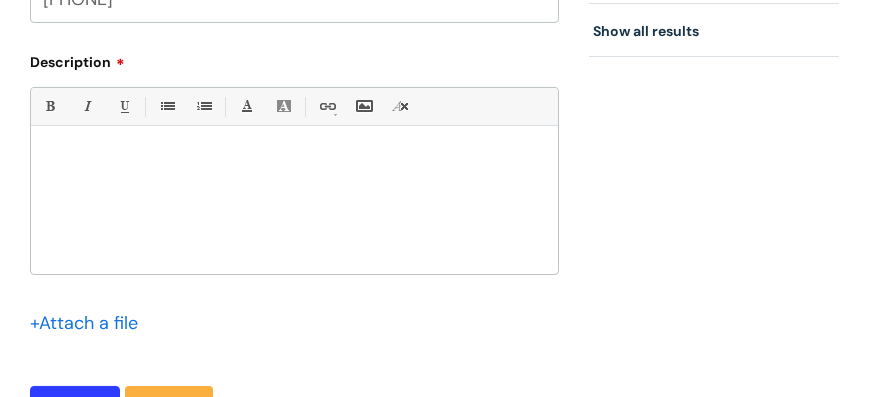 scroll, scrollTop: 1085, scrollLeft: 0, axis: vertical 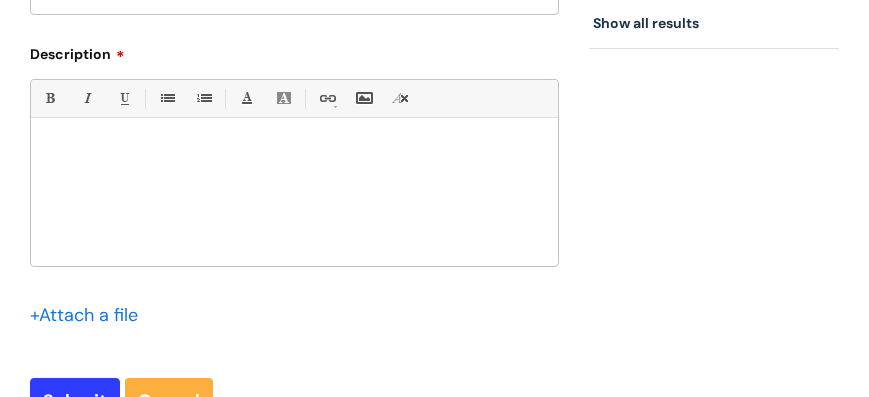 type on "[PHONE]" 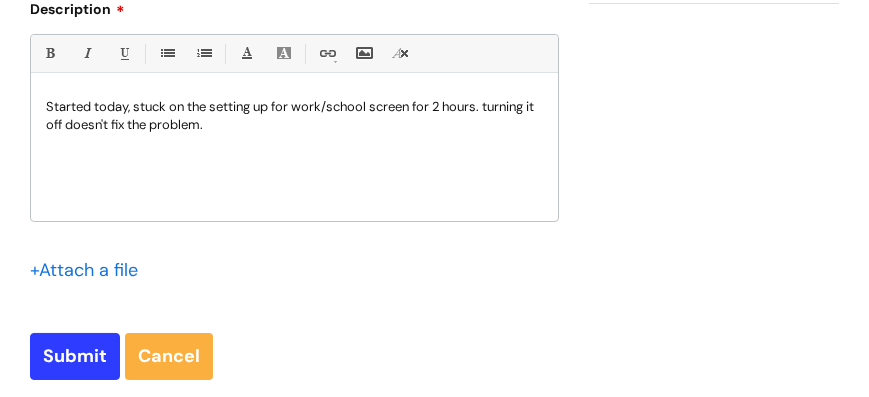 scroll, scrollTop: 1200, scrollLeft: 0, axis: vertical 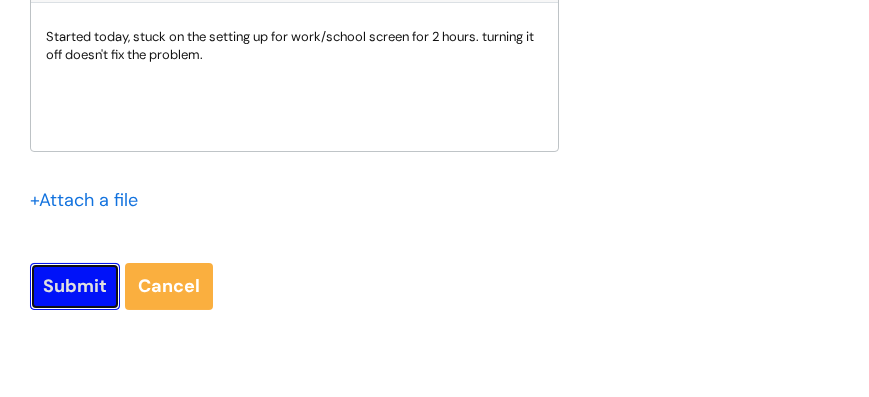 click on "Submit" at bounding box center (75, 286) 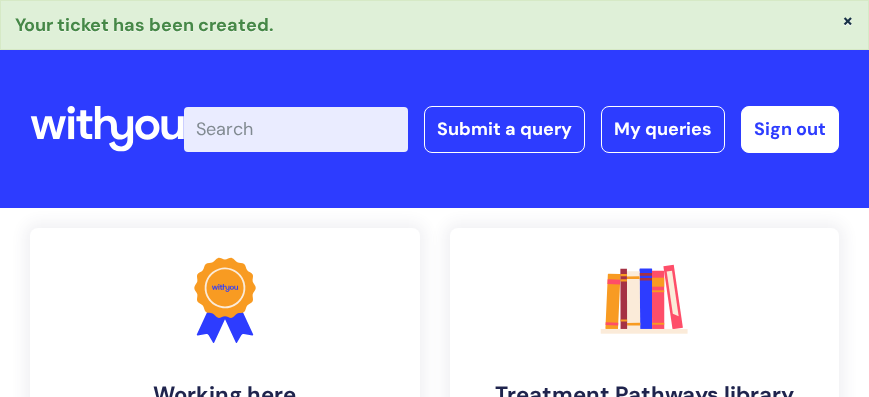 scroll, scrollTop: 0, scrollLeft: 0, axis: both 